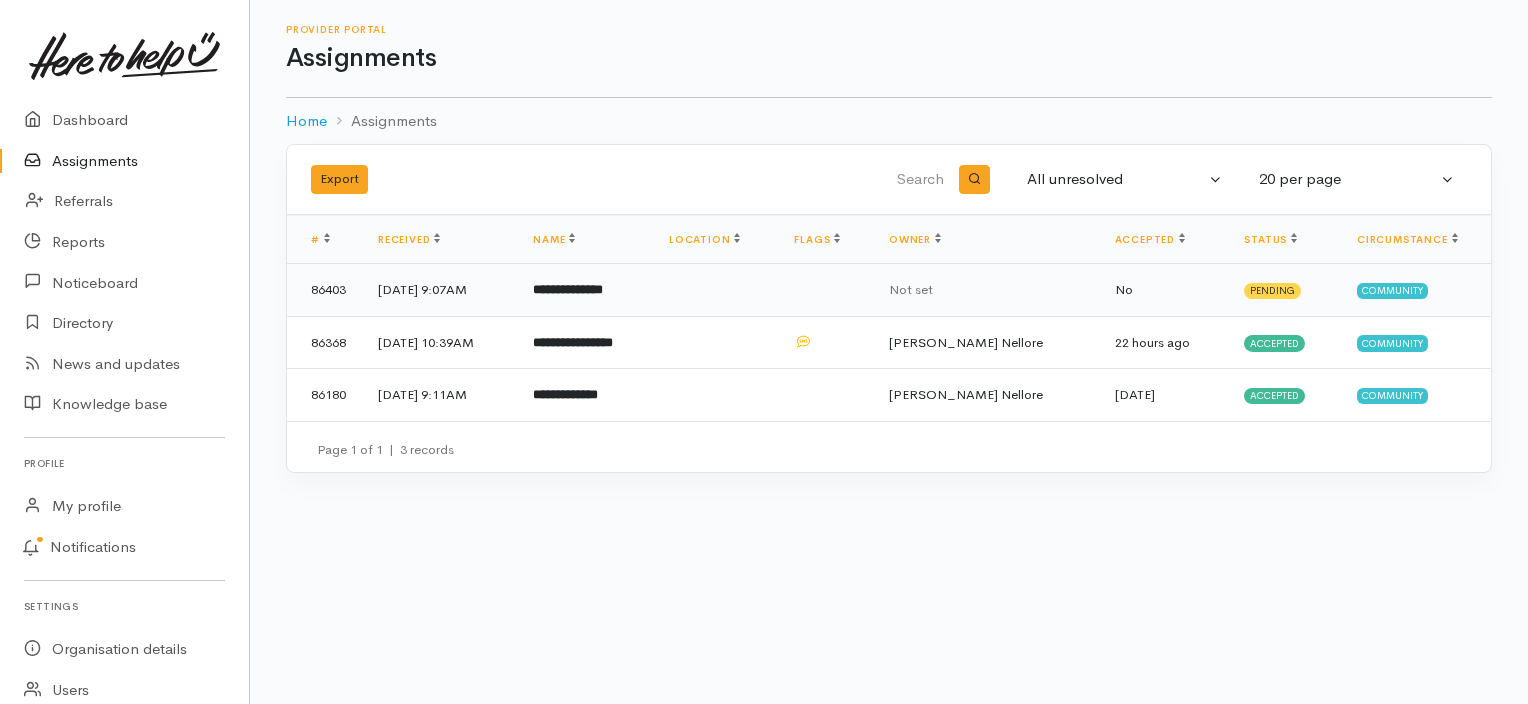 scroll, scrollTop: 0, scrollLeft: 0, axis: both 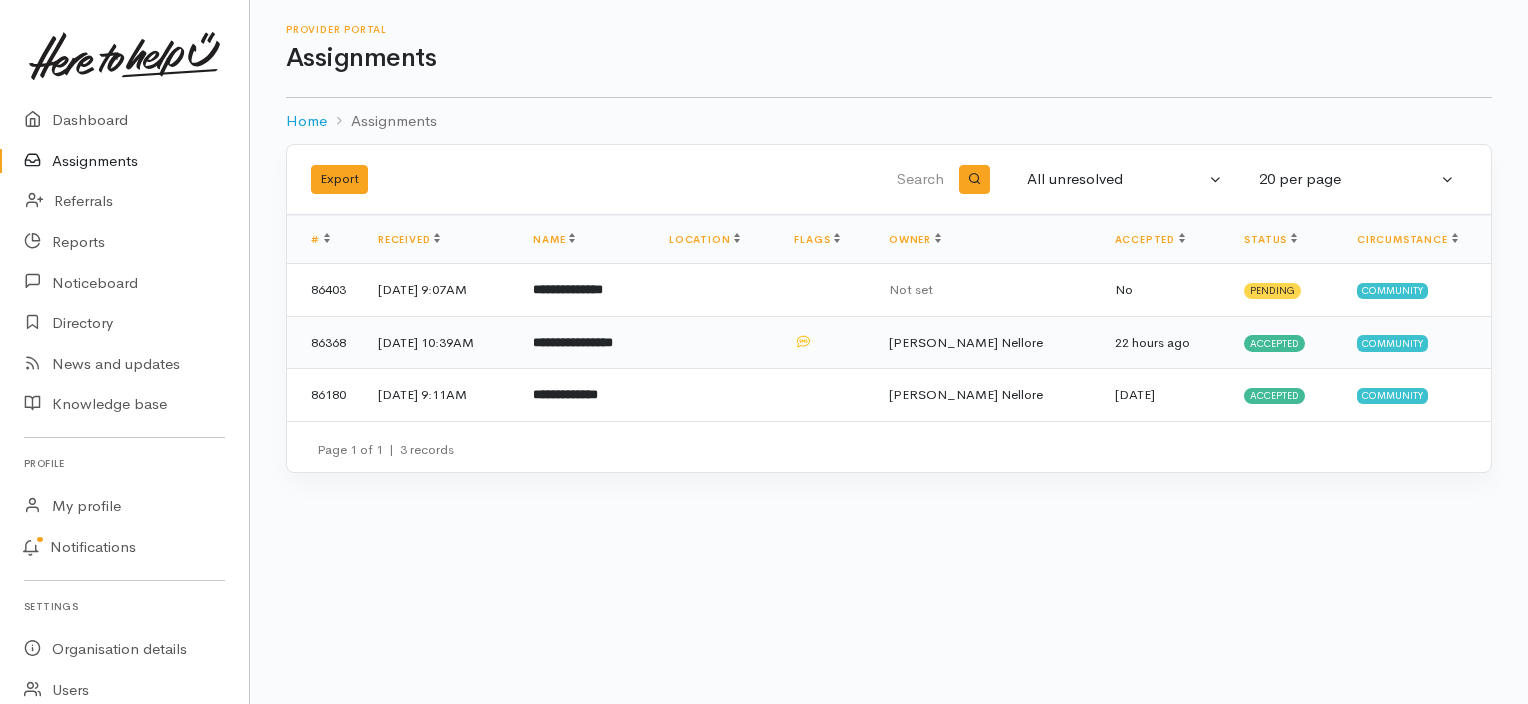 click on "9 Jul 2025, 10:39AM" at bounding box center [439, 342] 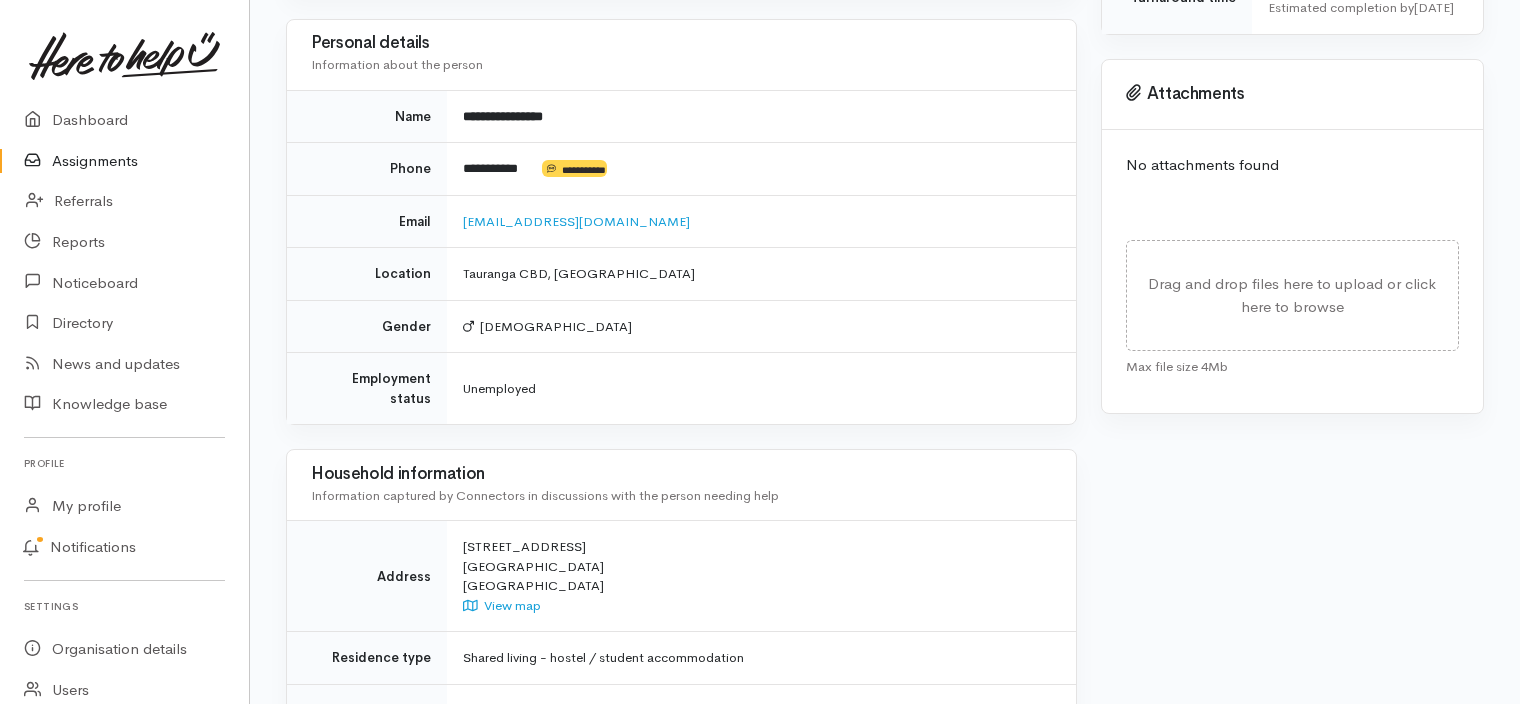 scroll, scrollTop: 856, scrollLeft: 0, axis: vertical 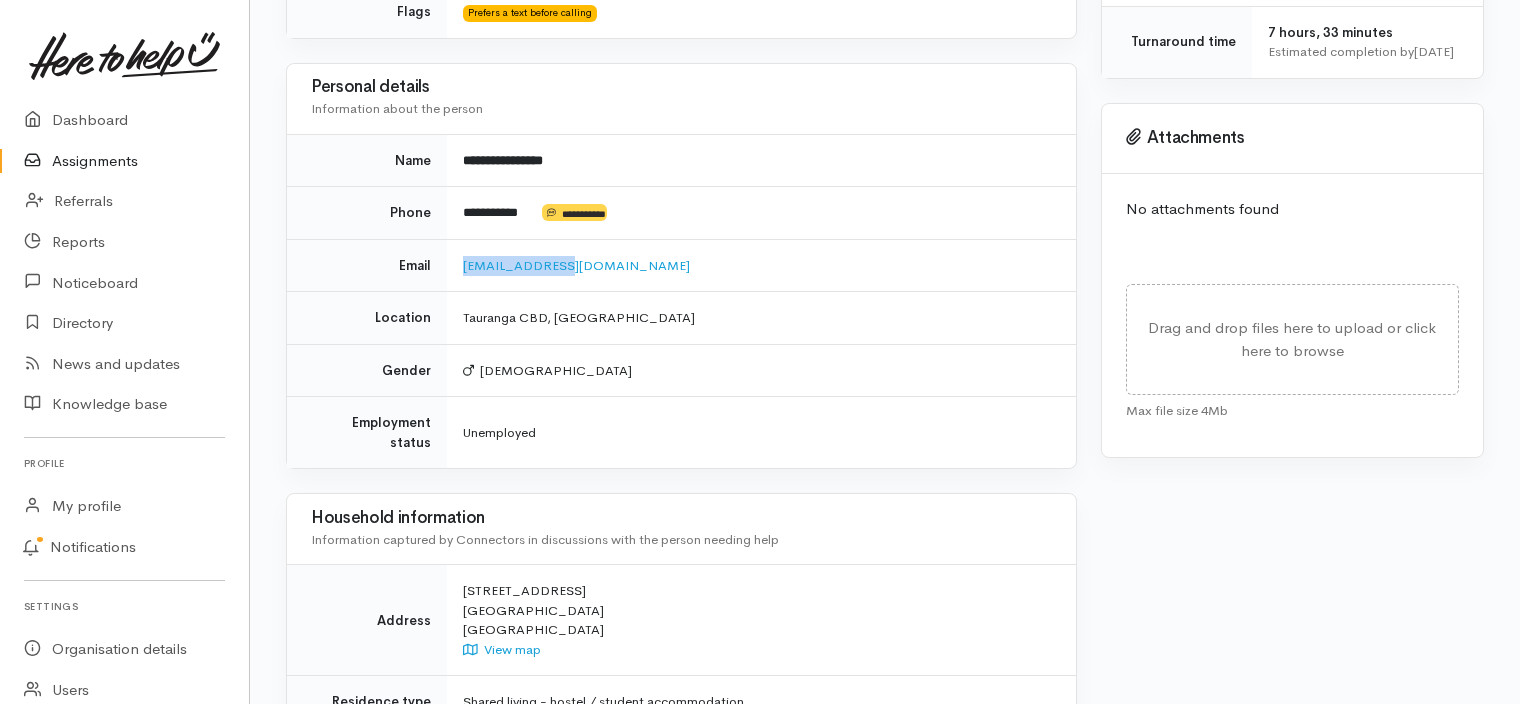 drag, startPoint x: 595, startPoint y: 269, endPoint x: 445, endPoint y: 259, distance: 150.33296 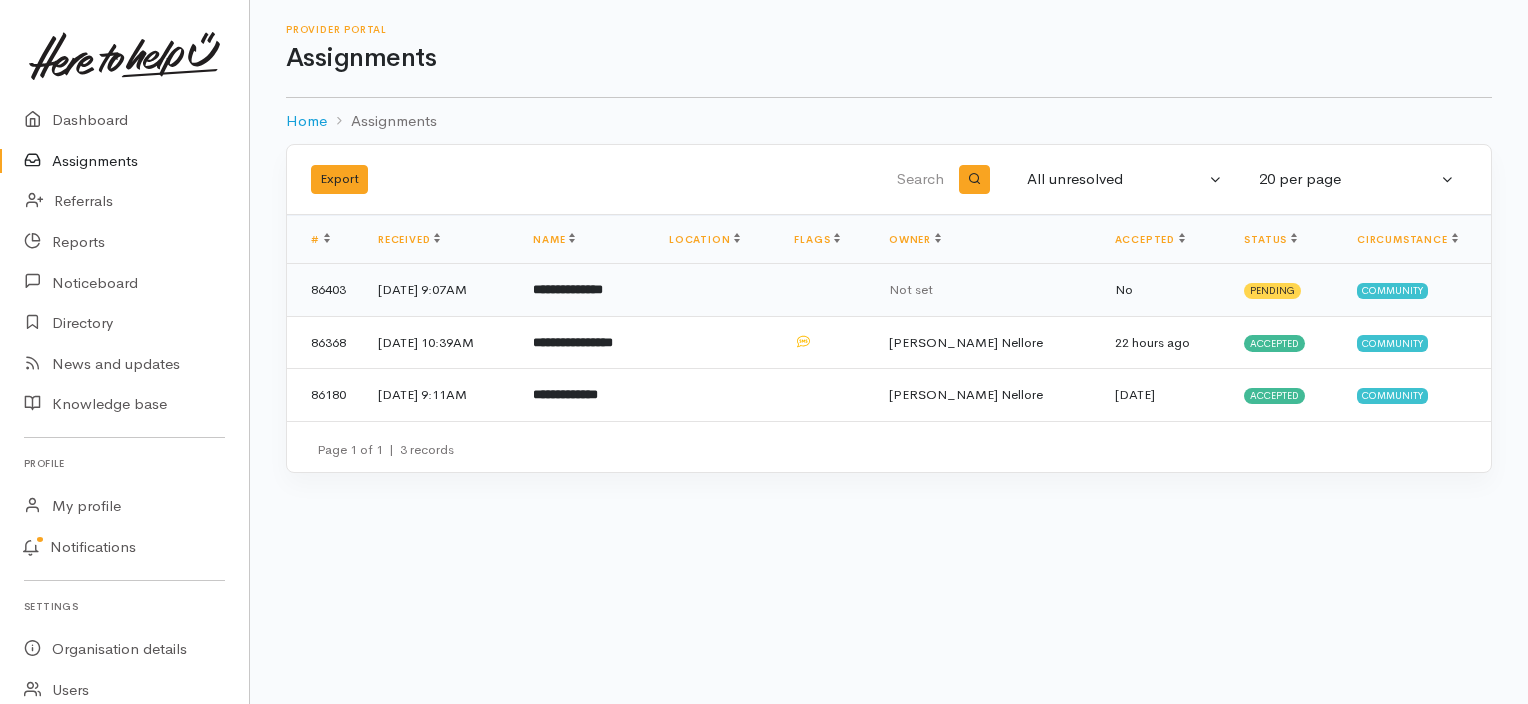 scroll, scrollTop: 0, scrollLeft: 0, axis: both 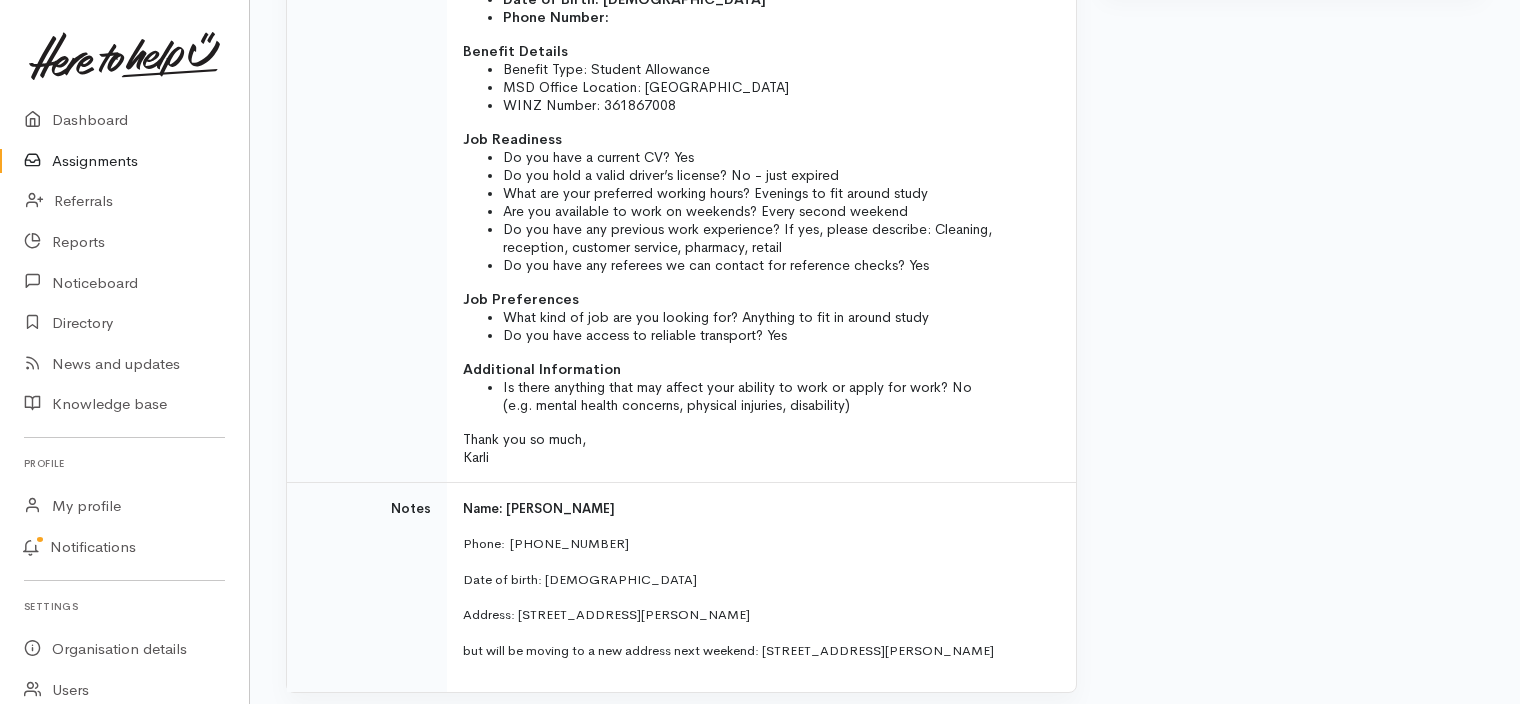 drag, startPoint x: 671, startPoint y: 280, endPoint x: 697, endPoint y: 269, distance: 28.231188 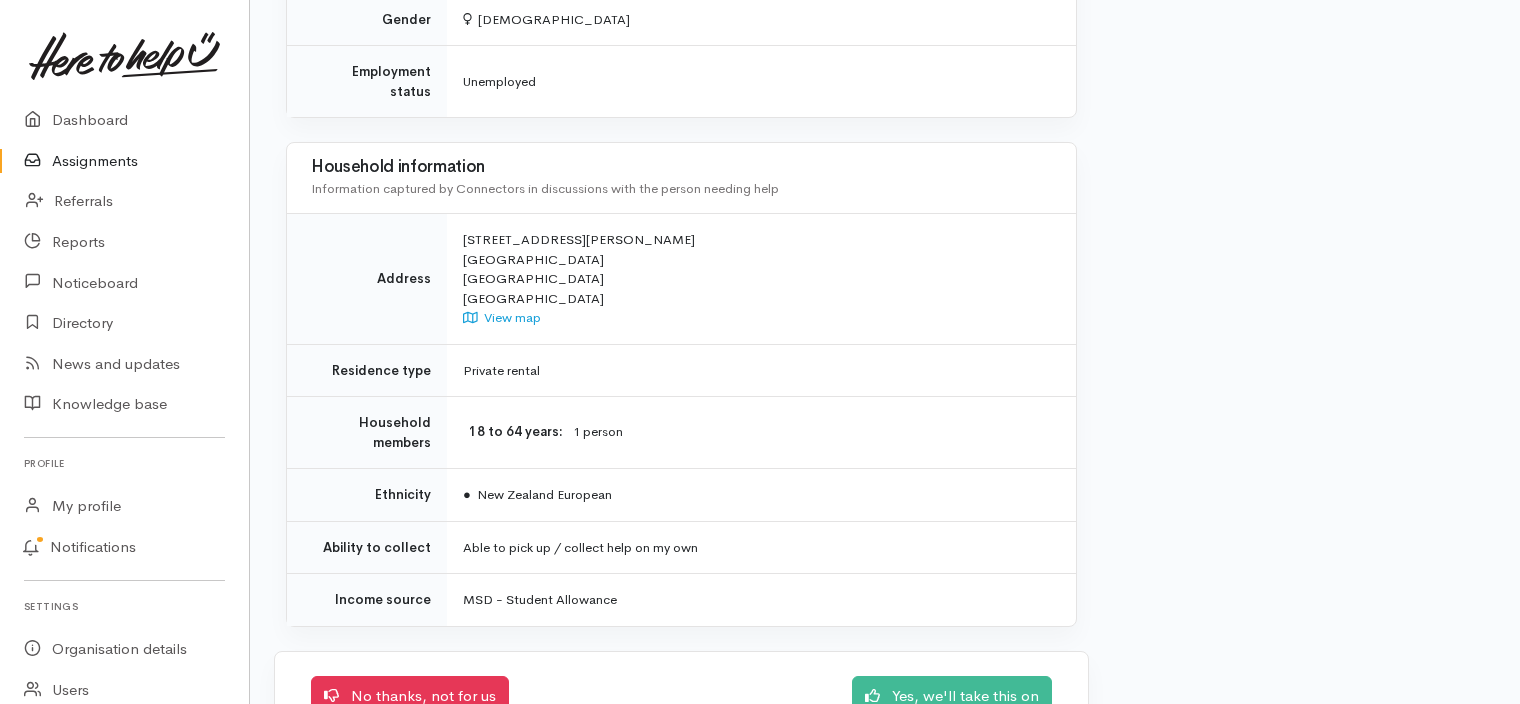 scroll, scrollTop: 1694, scrollLeft: 0, axis: vertical 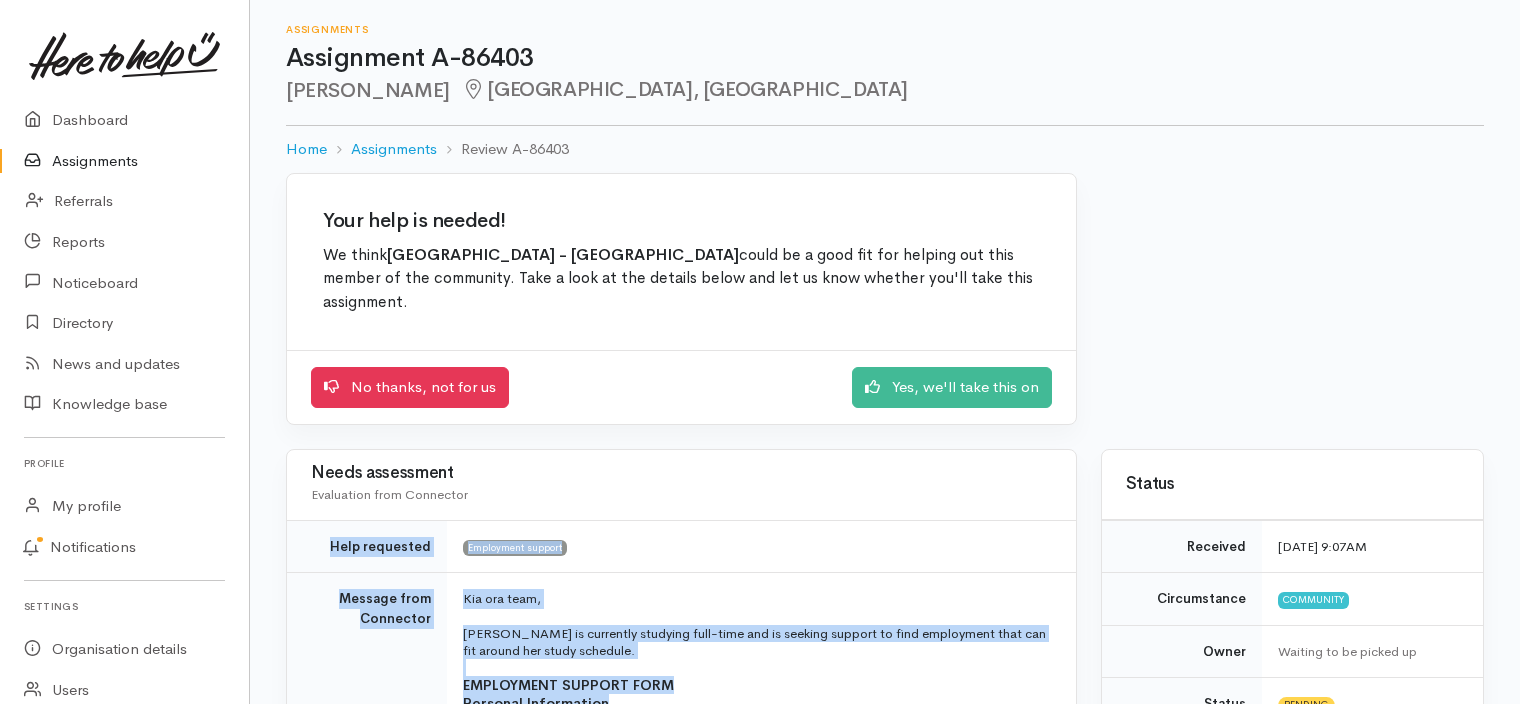 drag, startPoint x: 650, startPoint y: 544, endPoint x: 320, endPoint y: 514, distance: 331.36084 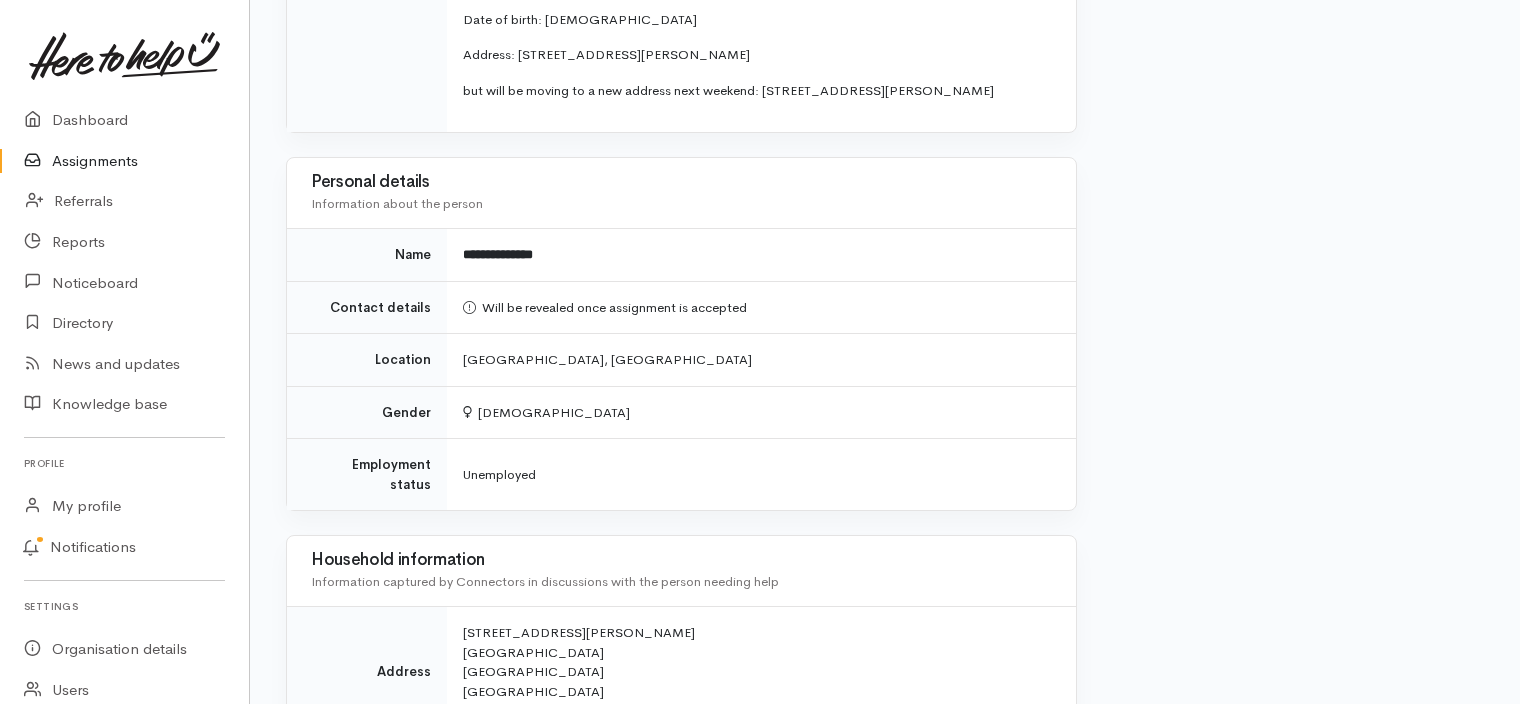 scroll, scrollTop: 1694, scrollLeft: 0, axis: vertical 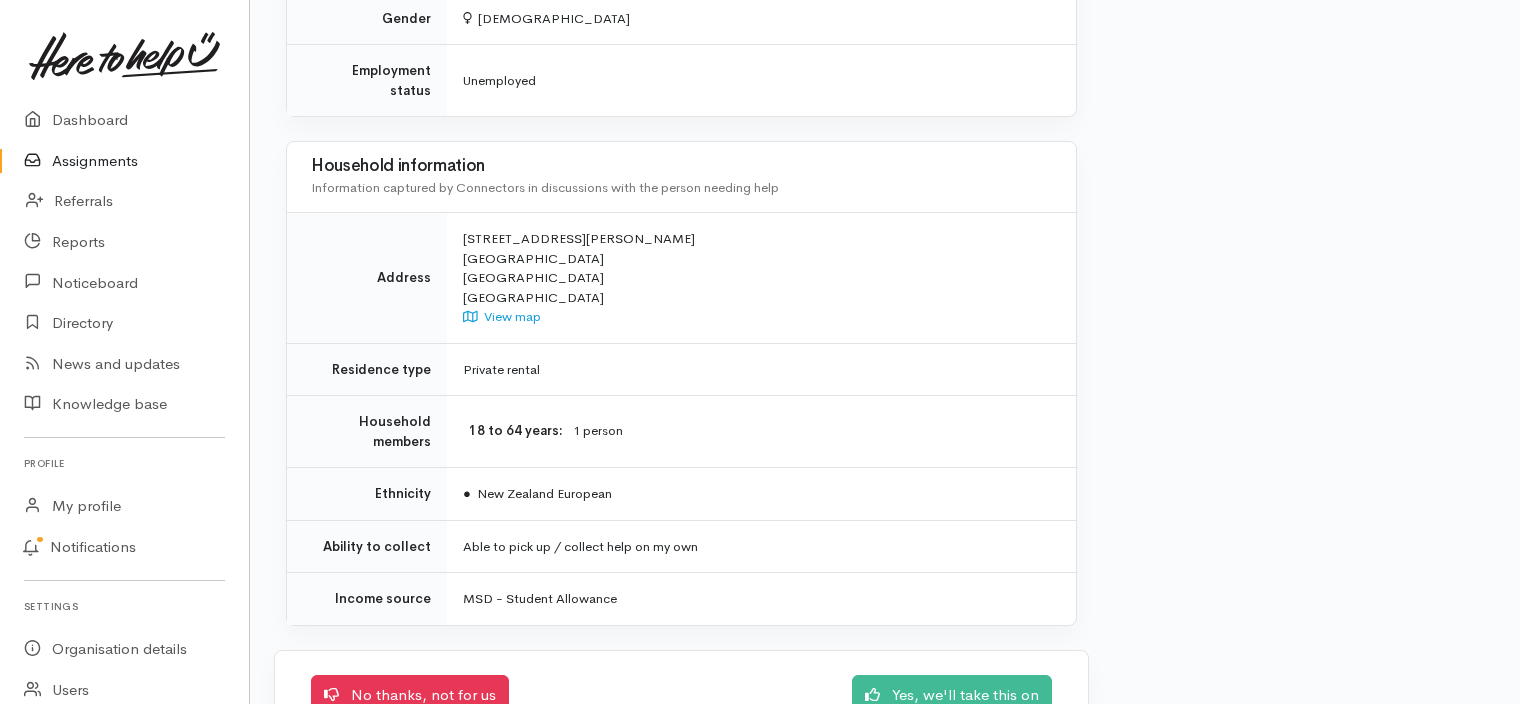 drag, startPoint x: 668, startPoint y: 488, endPoint x: 638, endPoint y: 549, distance: 67.977936 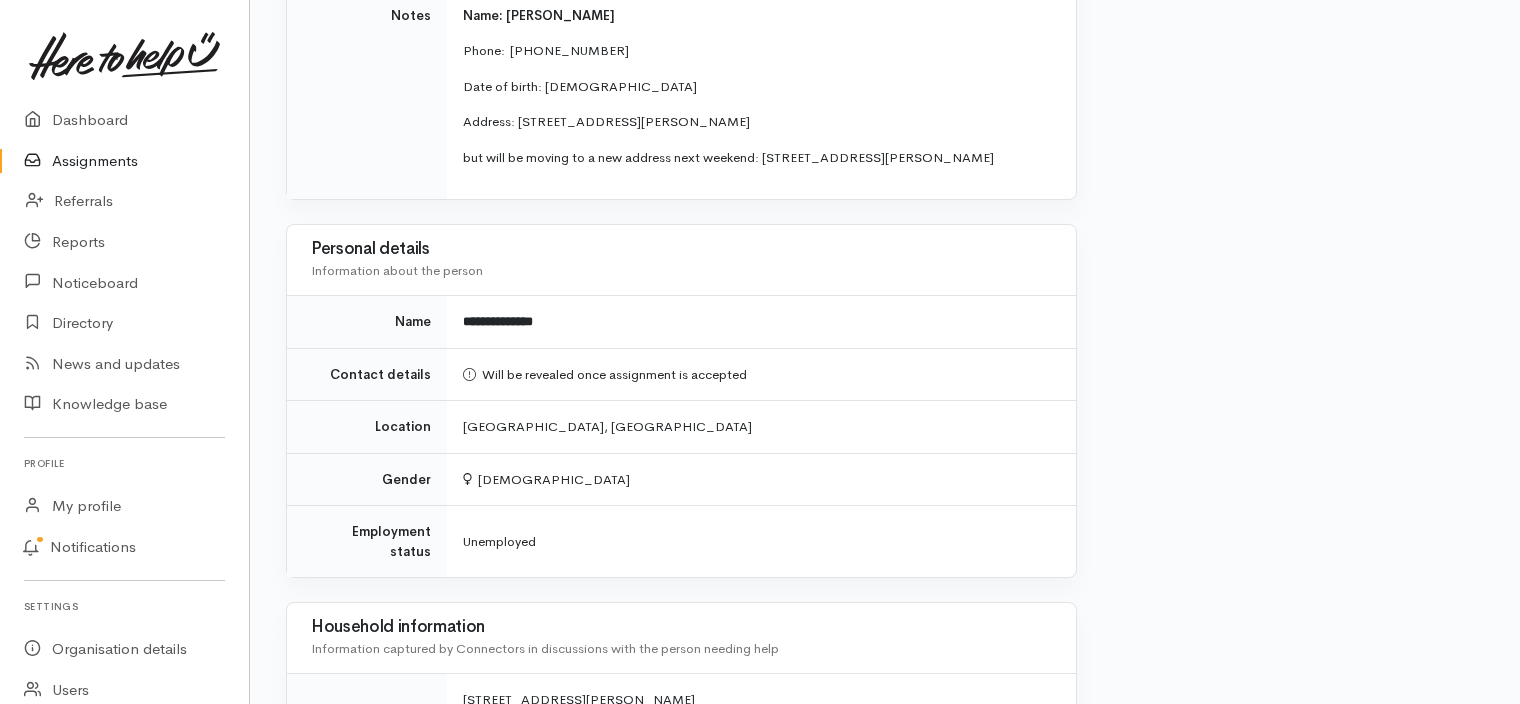 scroll, scrollTop: 1194, scrollLeft: 0, axis: vertical 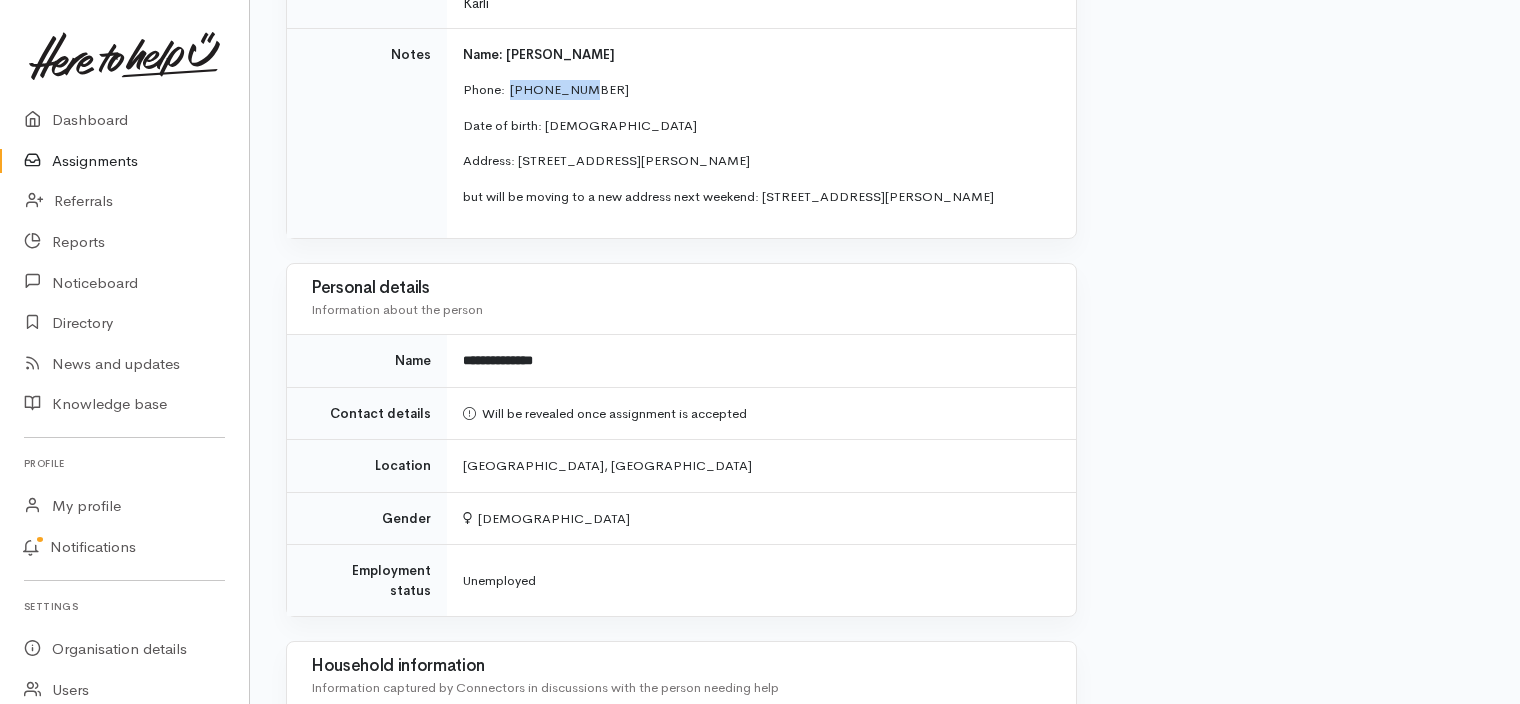 drag, startPoint x: 626, startPoint y: 57, endPoint x: 509, endPoint y: 44, distance: 117.72001 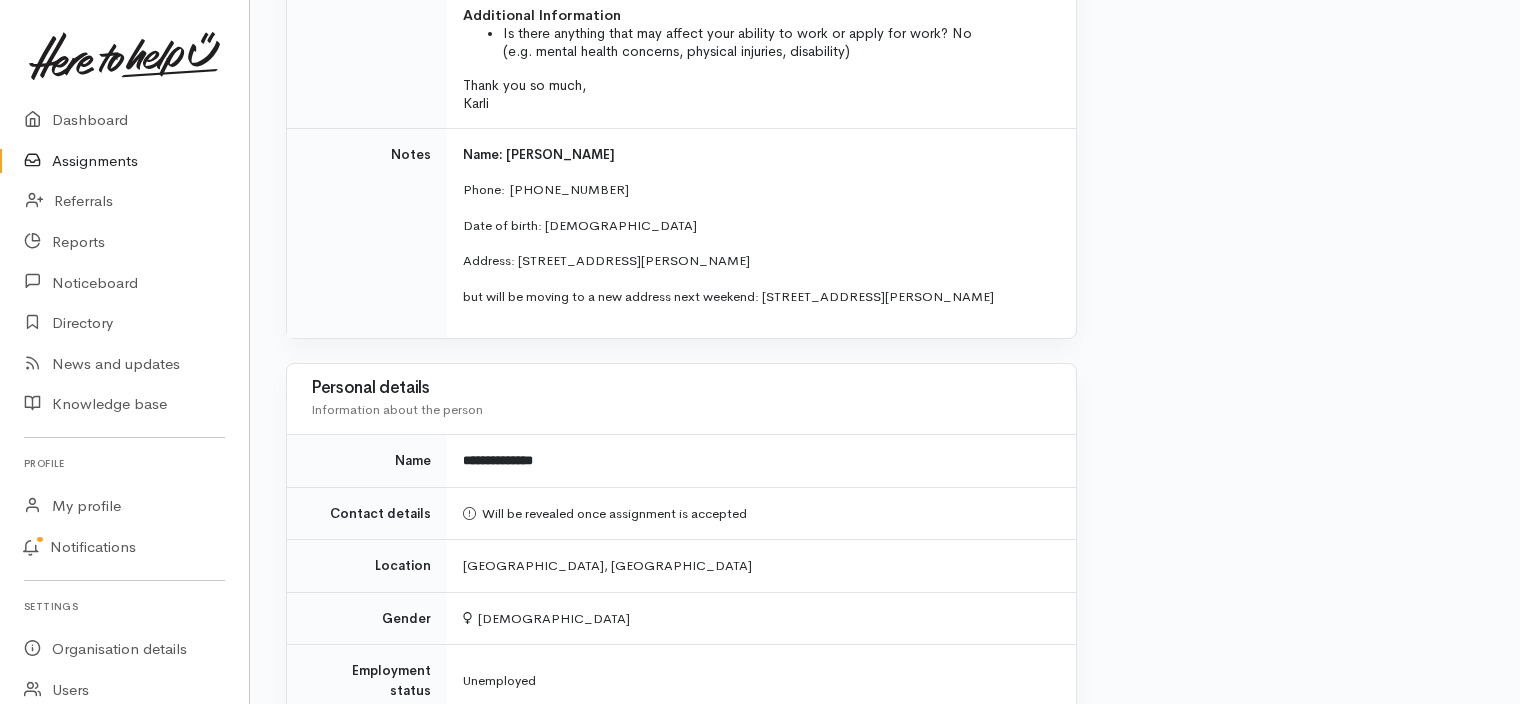 click on "Date of birth: 28/02/1980" at bounding box center (757, 226) 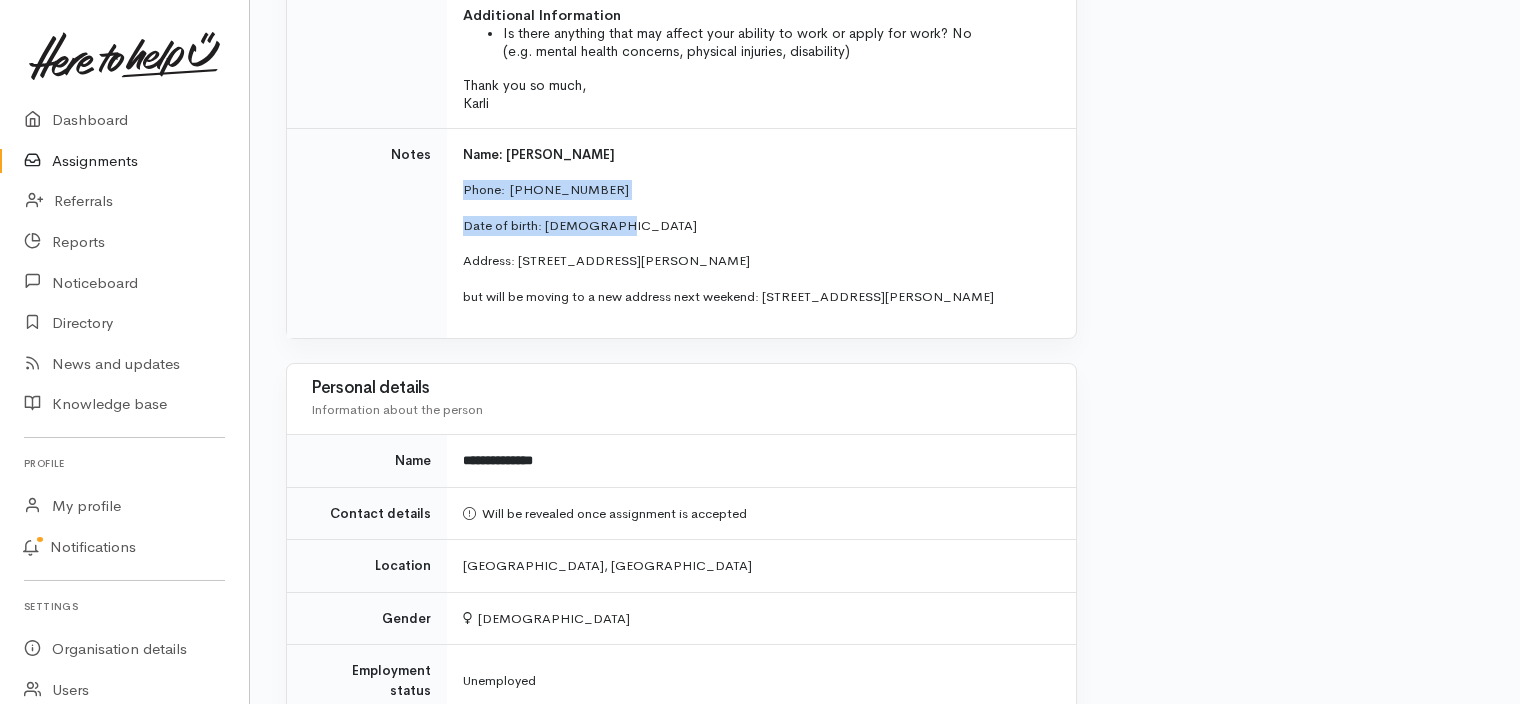 drag, startPoint x: 639, startPoint y: 186, endPoint x: 462, endPoint y: 153, distance: 180.04999 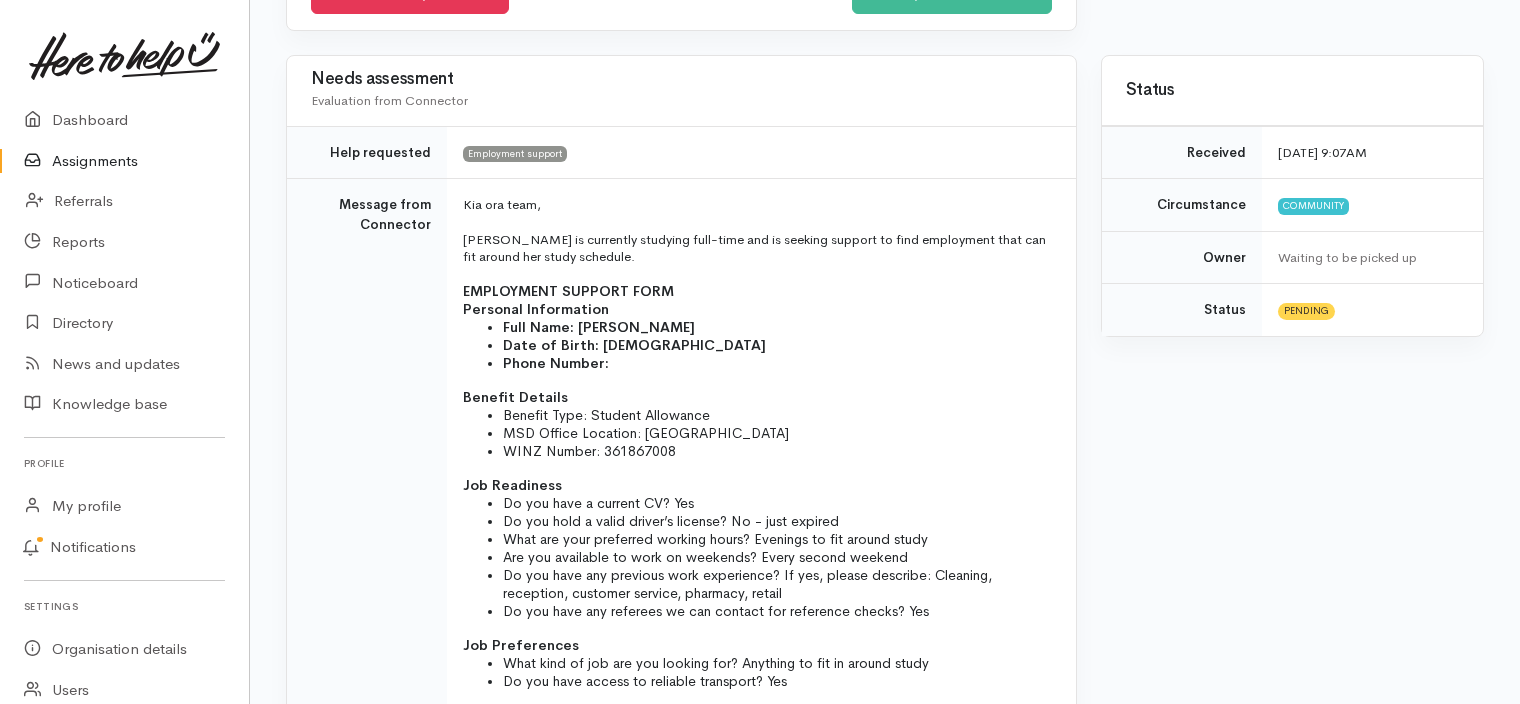 scroll, scrollTop: 0, scrollLeft: 0, axis: both 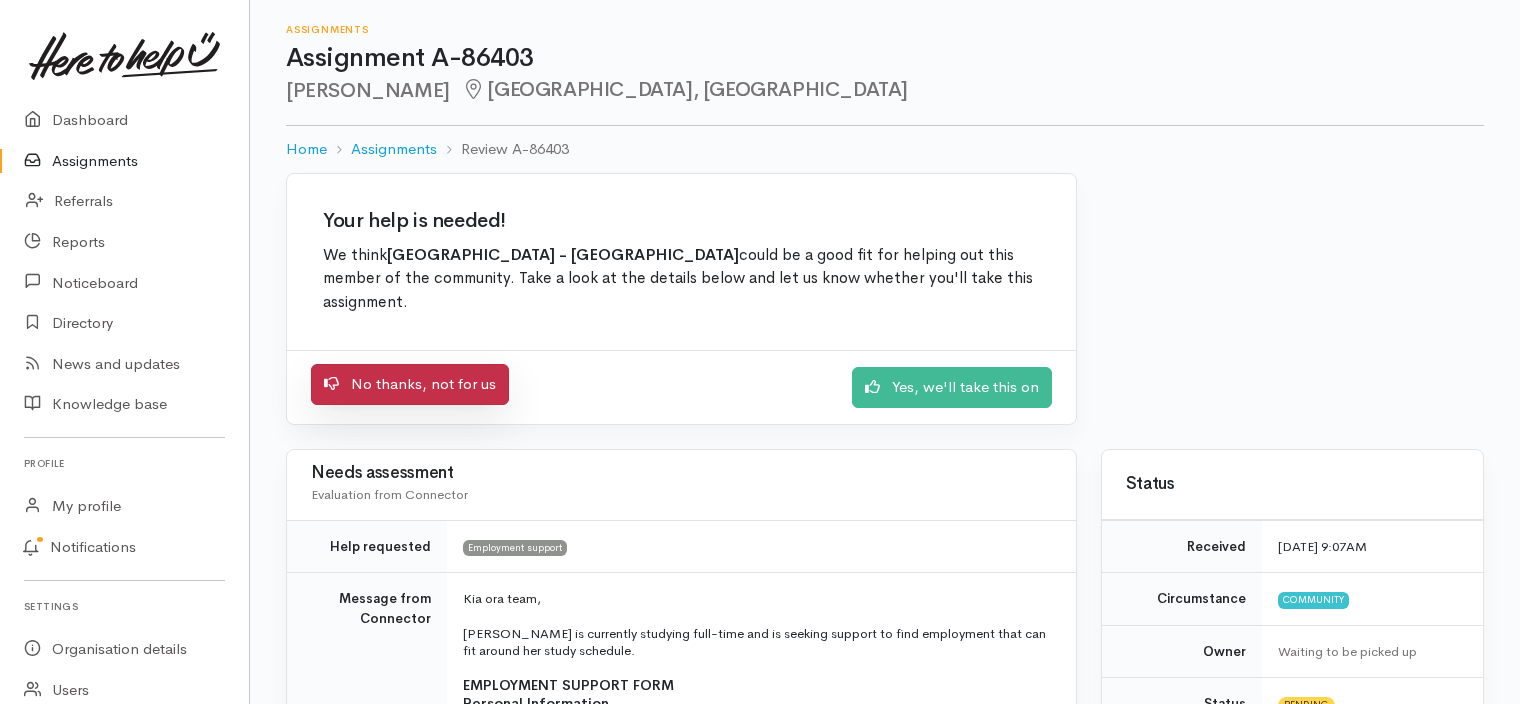 click on "No thanks, not for us" at bounding box center (410, 384) 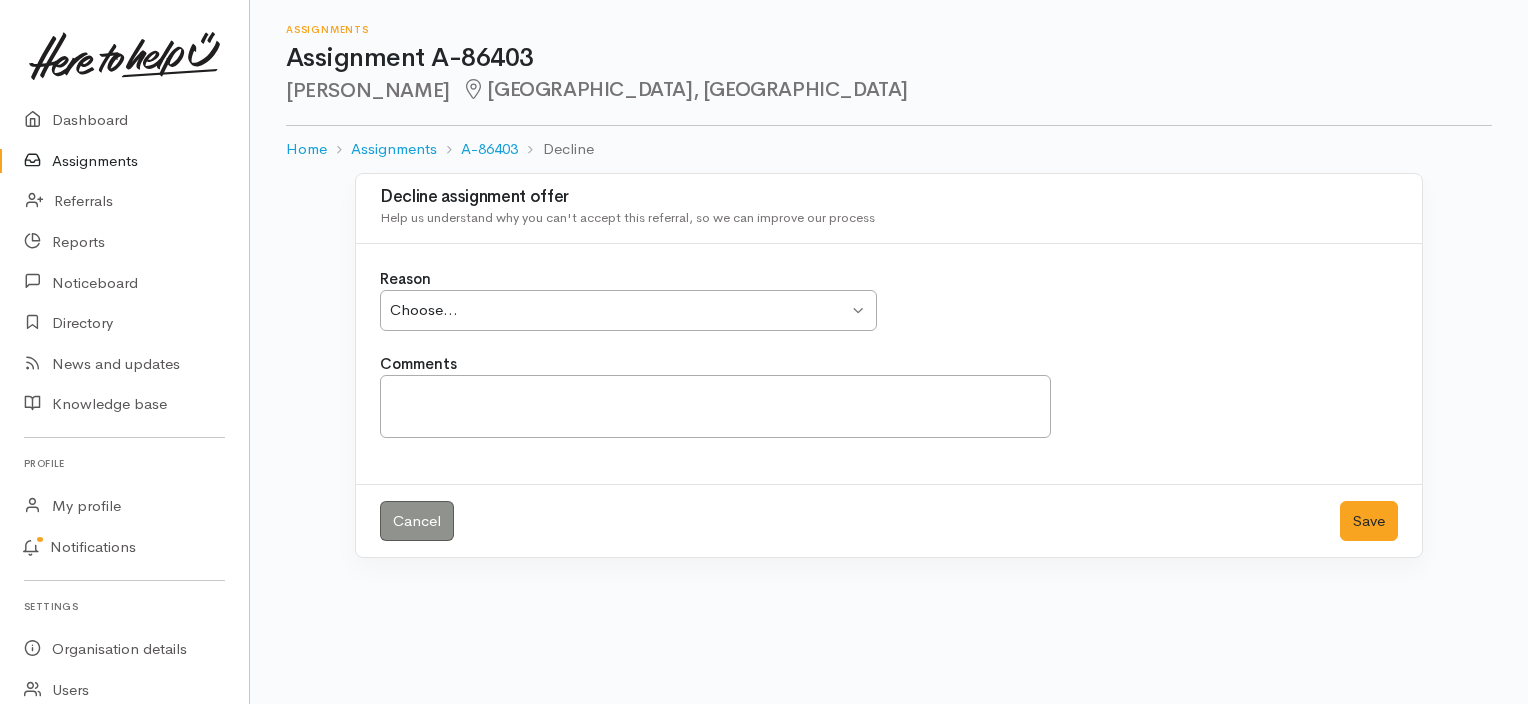 scroll, scrollTop: 0, scrollLeft: 0, axis: both 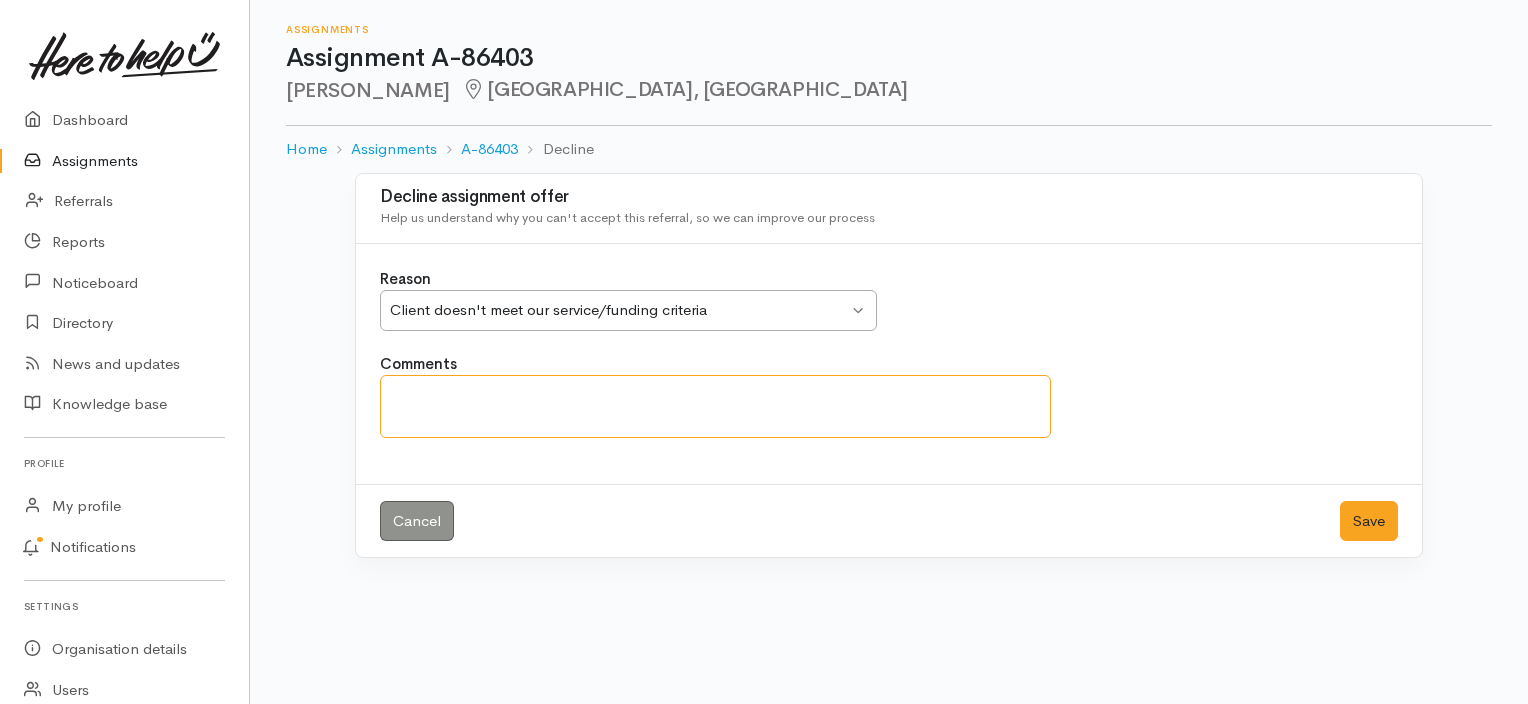 click on "Comments" at bounding box center [715, 406] 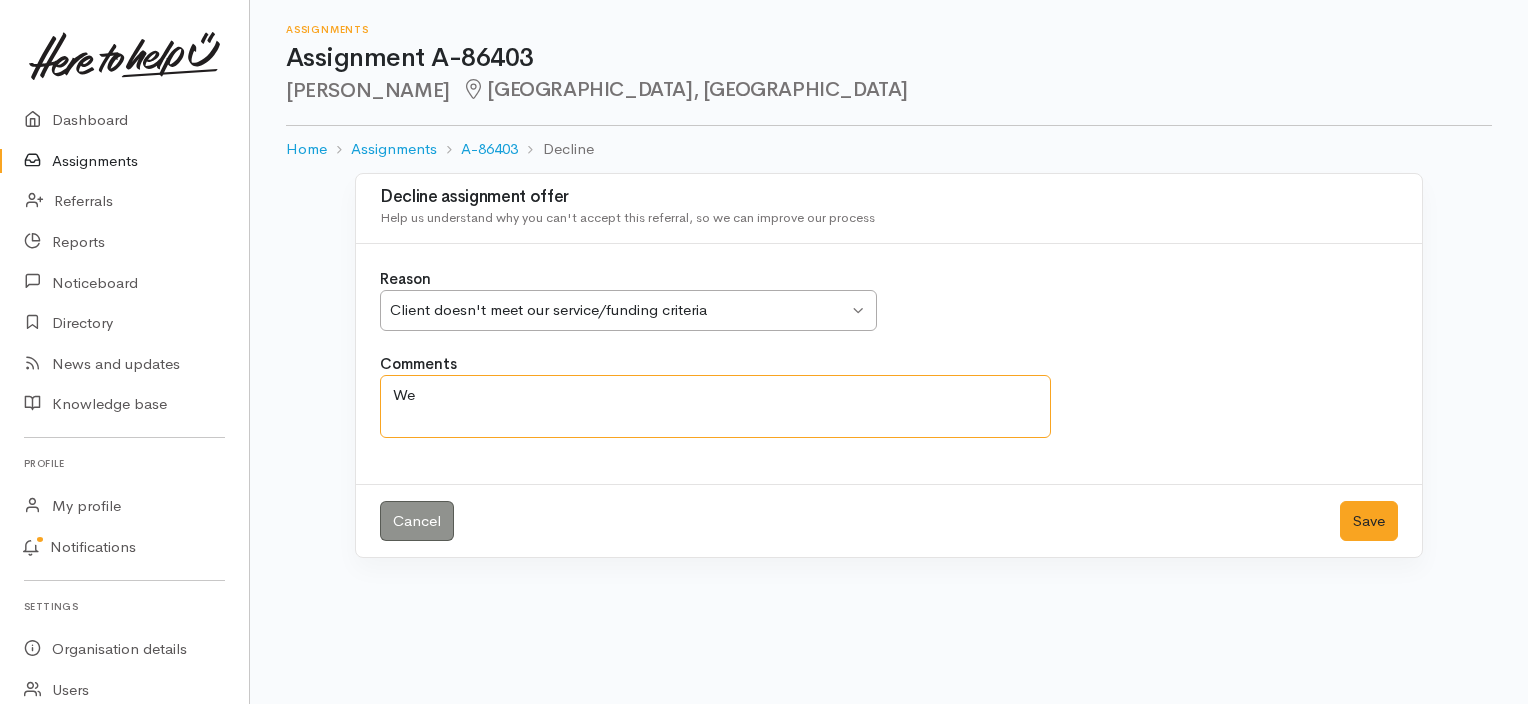 type on "W" 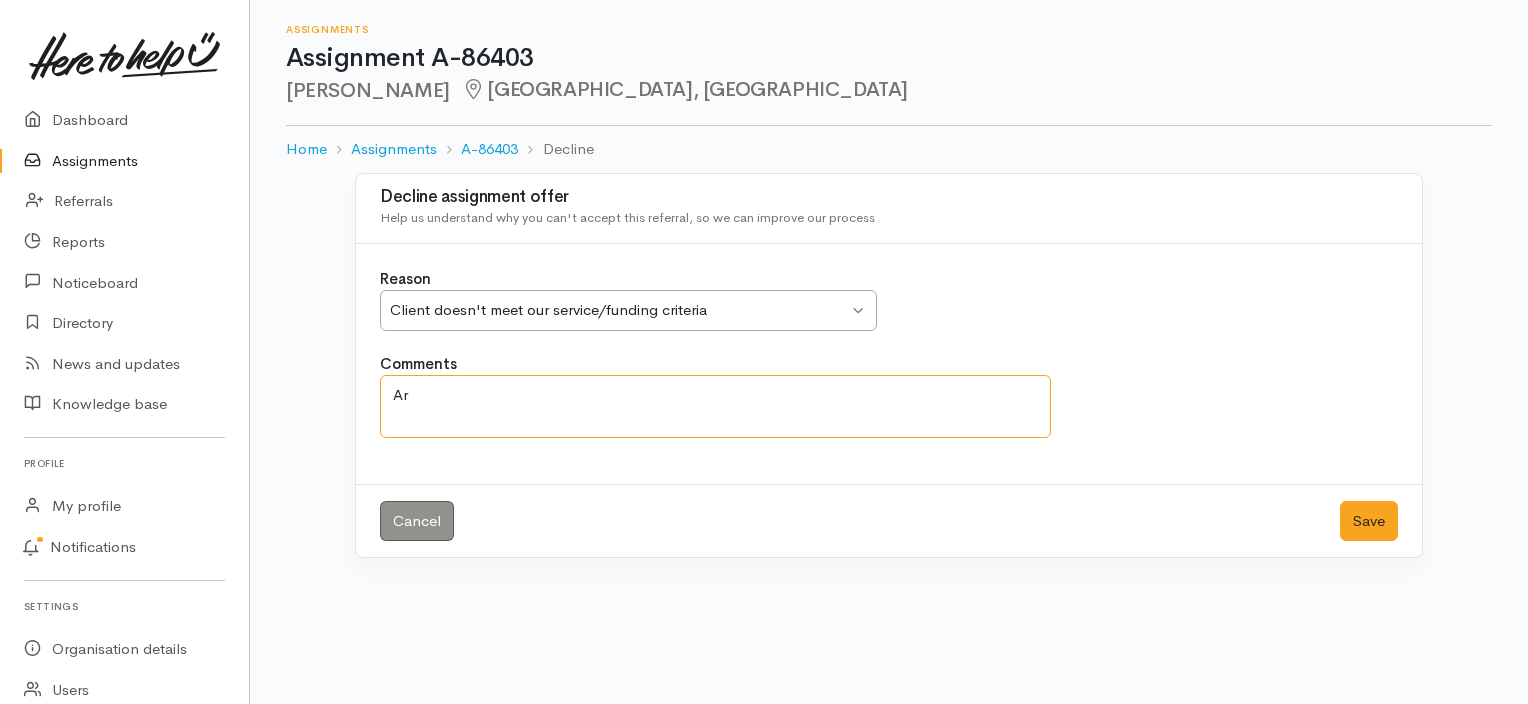 type on "A" 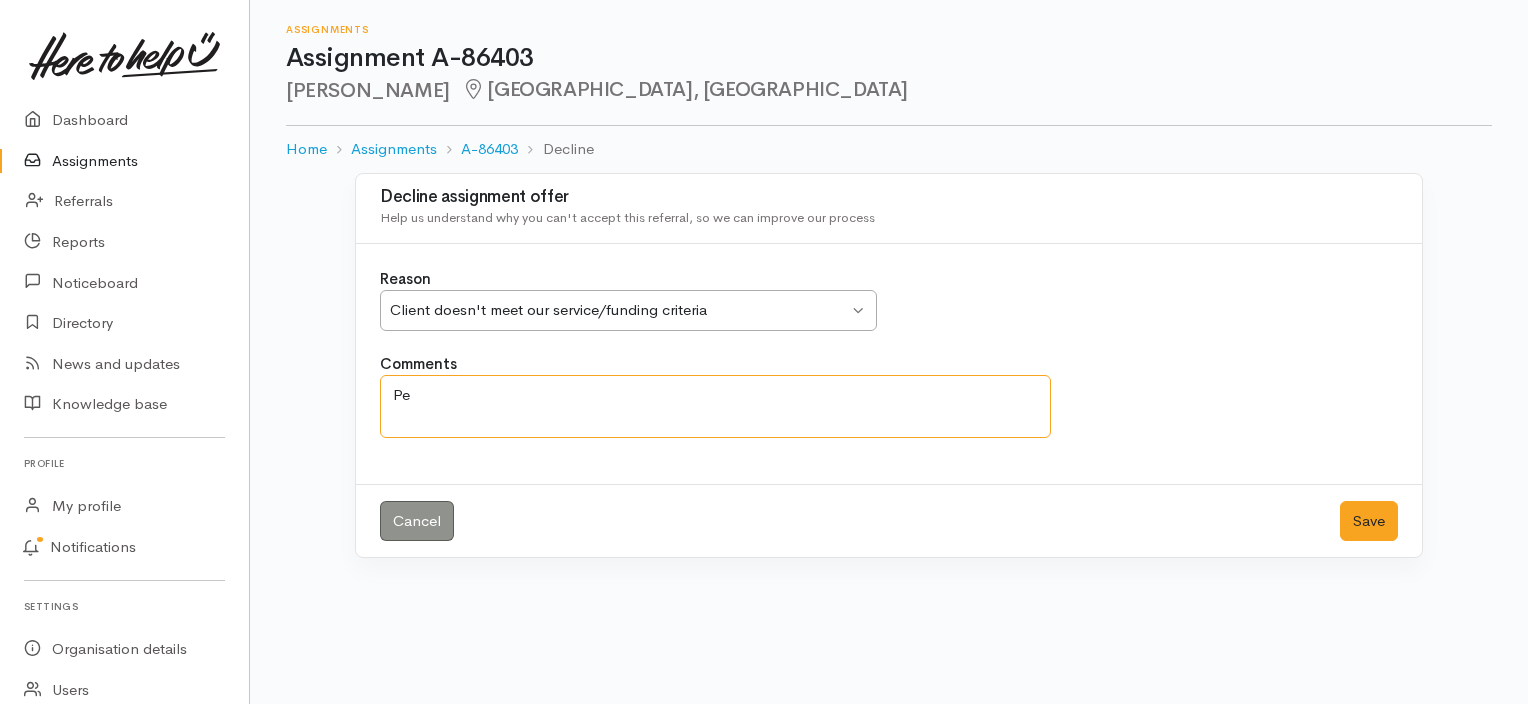 type on "P" 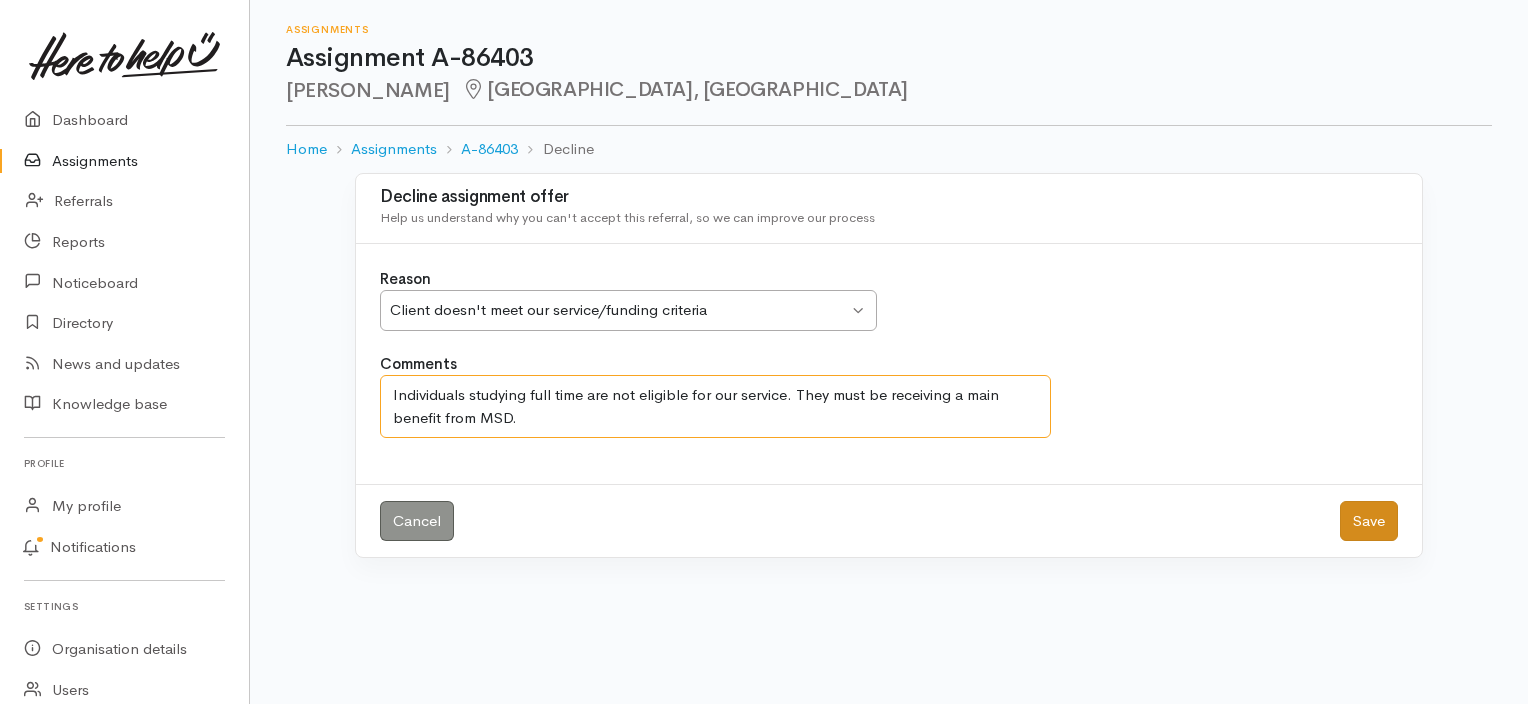 type on "Individuals studying full time are not eligible for our service. They must be receiving a main benefit from MSD." 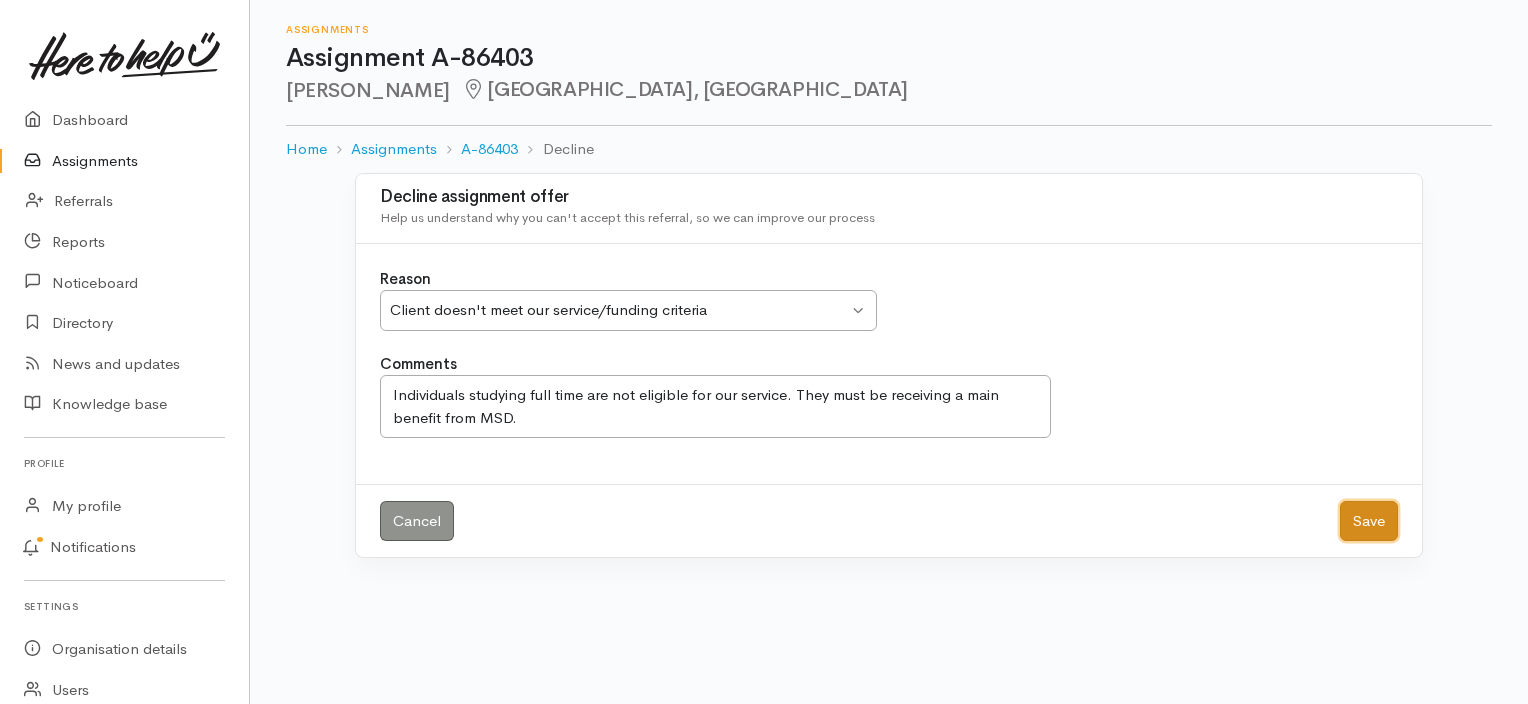 click on "Save" at bounding box center [1369, 521] 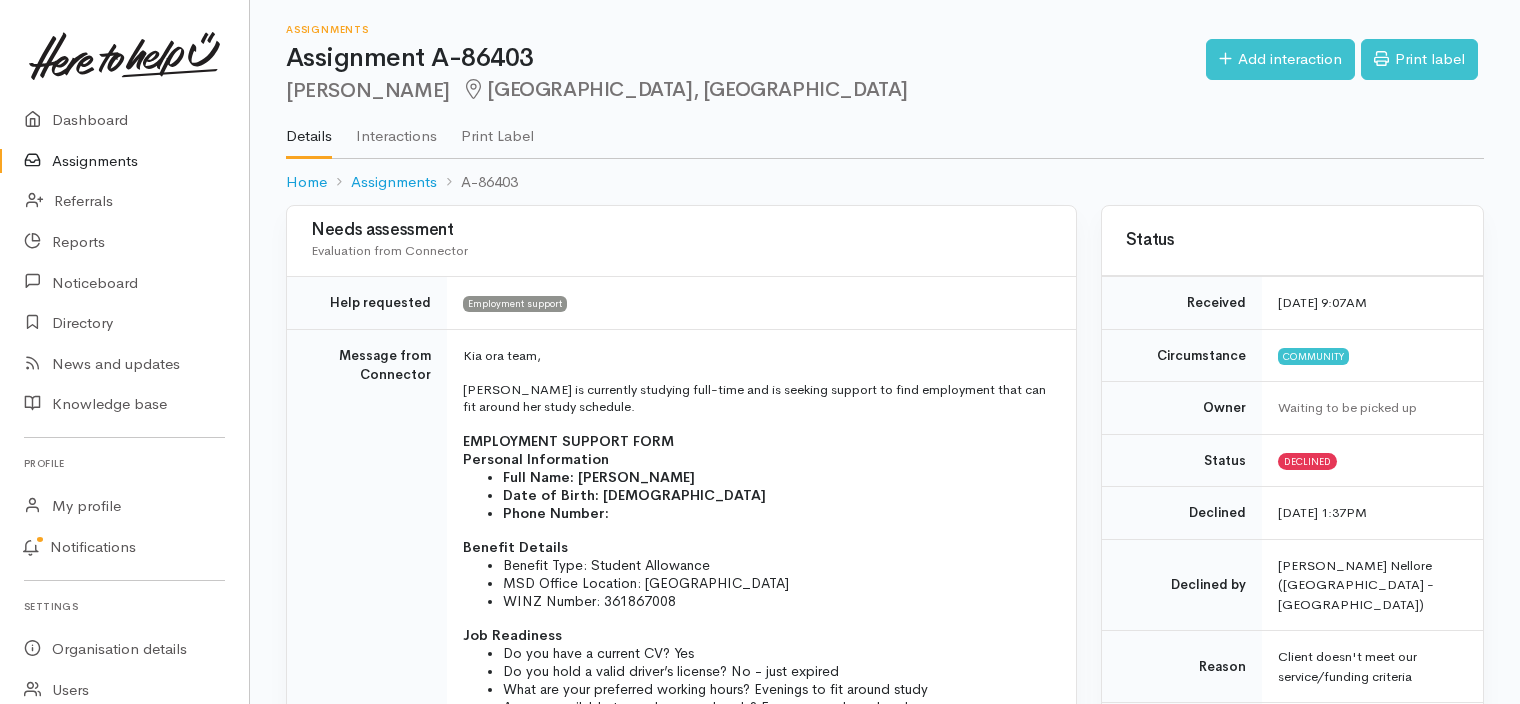 scroll, scrollTop: 0, scrollLeft: 0, axis: both 